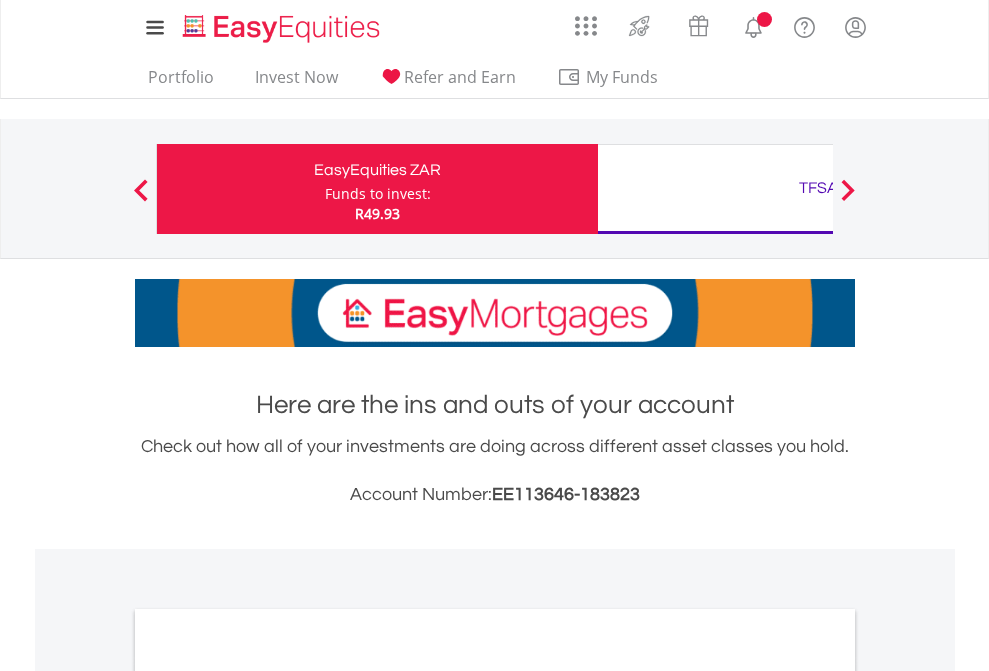 scroll, scrollTop: 0, scrollLeft: 0, axis: both 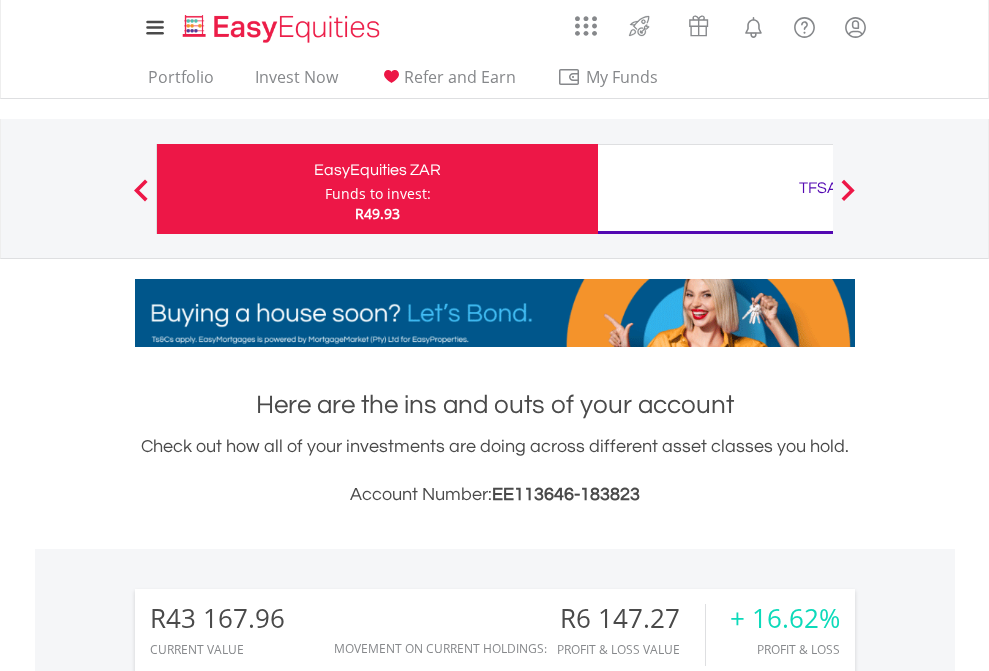 click on "Funds to invest:" at bounding box center [378, 194] 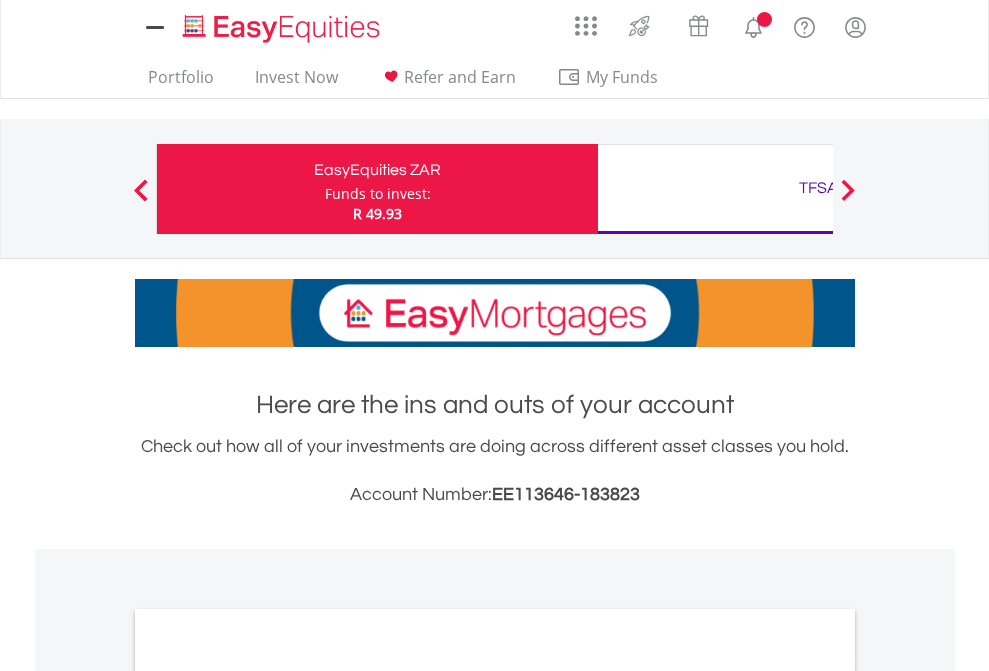 scroll, scrollTop: 0, scrollLeft: 0, axis: both 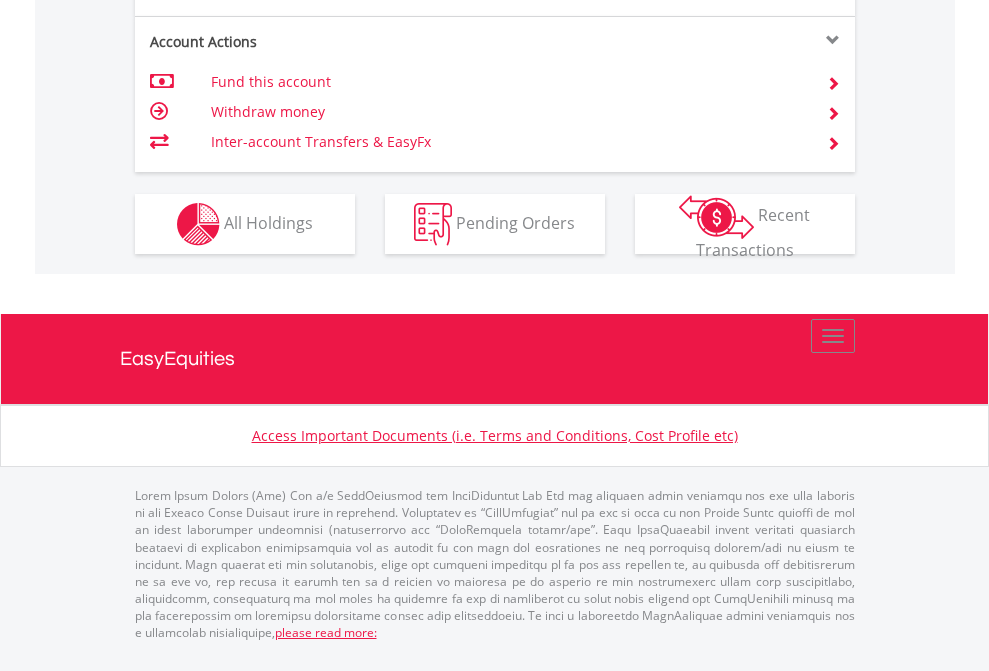 click on "Investment types" at bounding box center (706, -337) 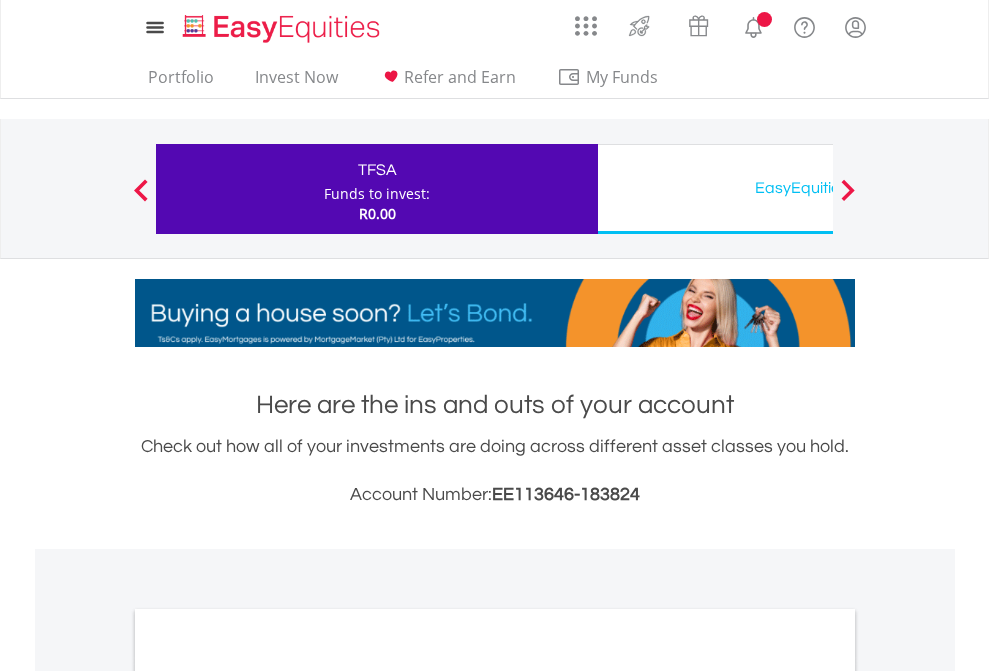 scroll, scrollTop: 0, scrollLeft: 0, axis: both 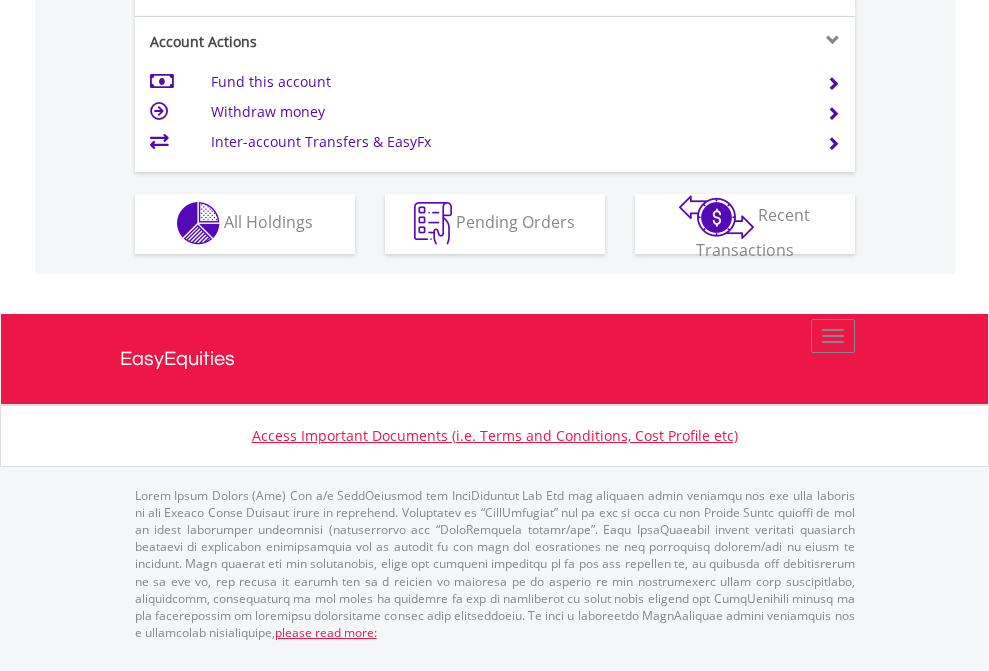 click on "Investment types" at bounding box center (706, -353) 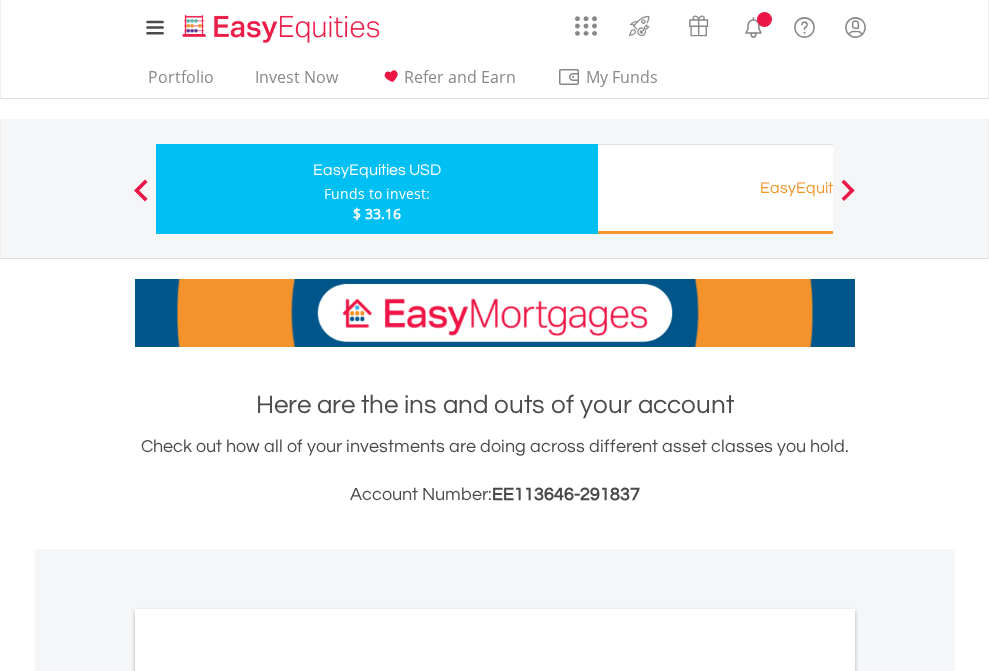 scroll, scrollTop: 0, scrollLeft: 0, axis: both 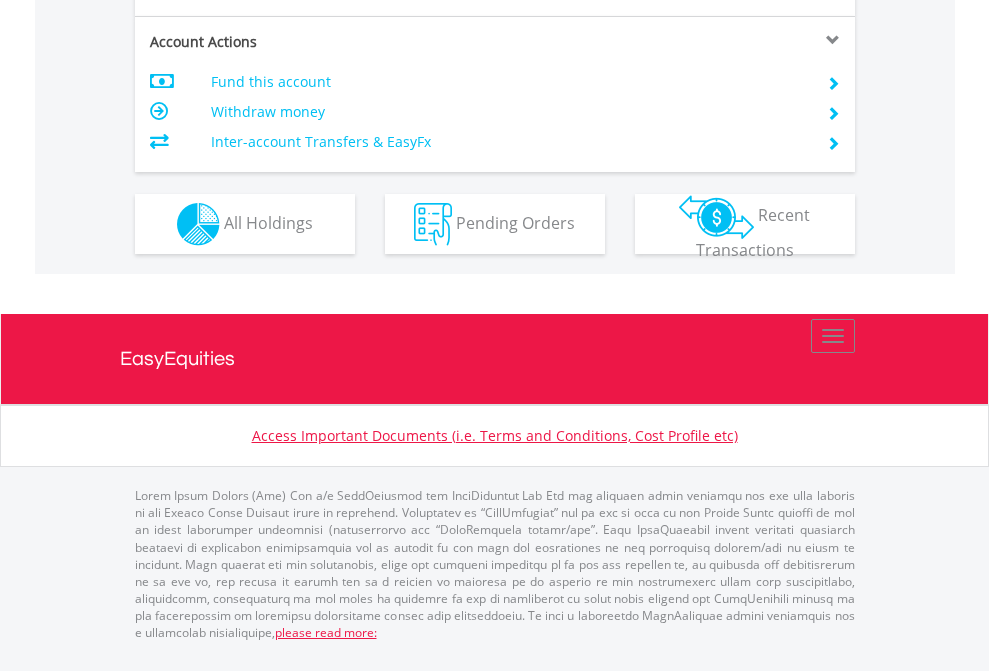 click on "Investment types" at bounding box center (706, -337) 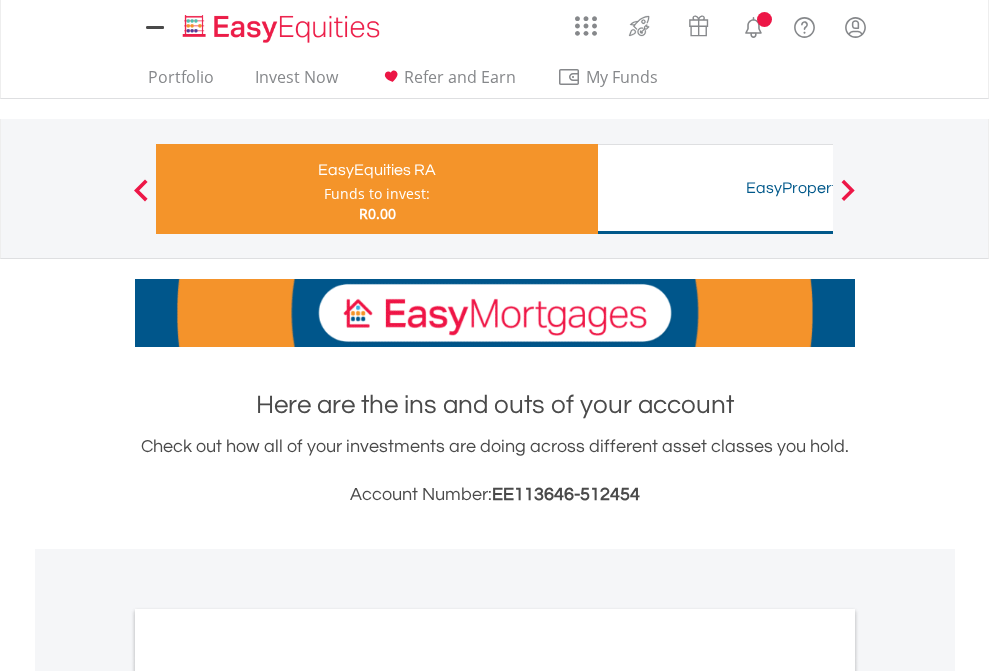 scroll, scrollTop: 0, scrollLeft: 0, axis: both 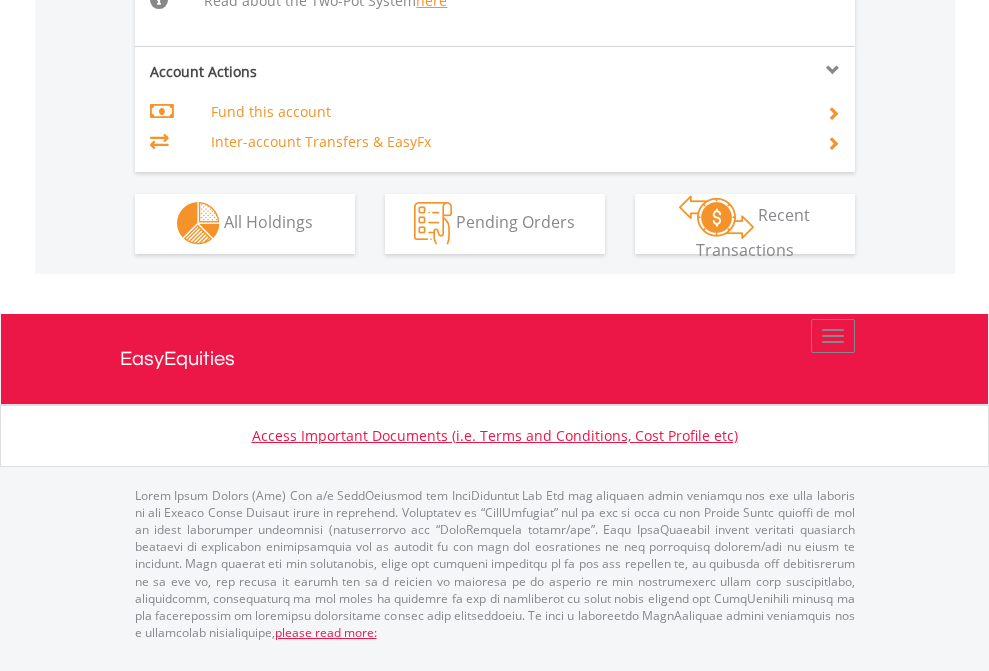 click on "Investment types" at bounding box center (706, -534) 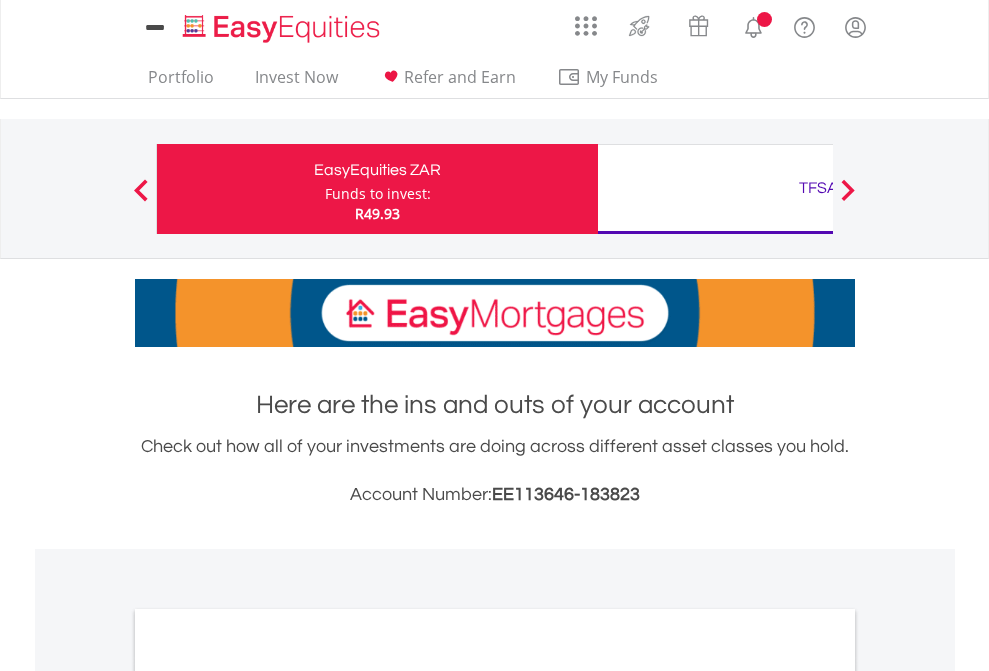 scroll, scrollTop: 0, scrollLeft: 0, axis: both 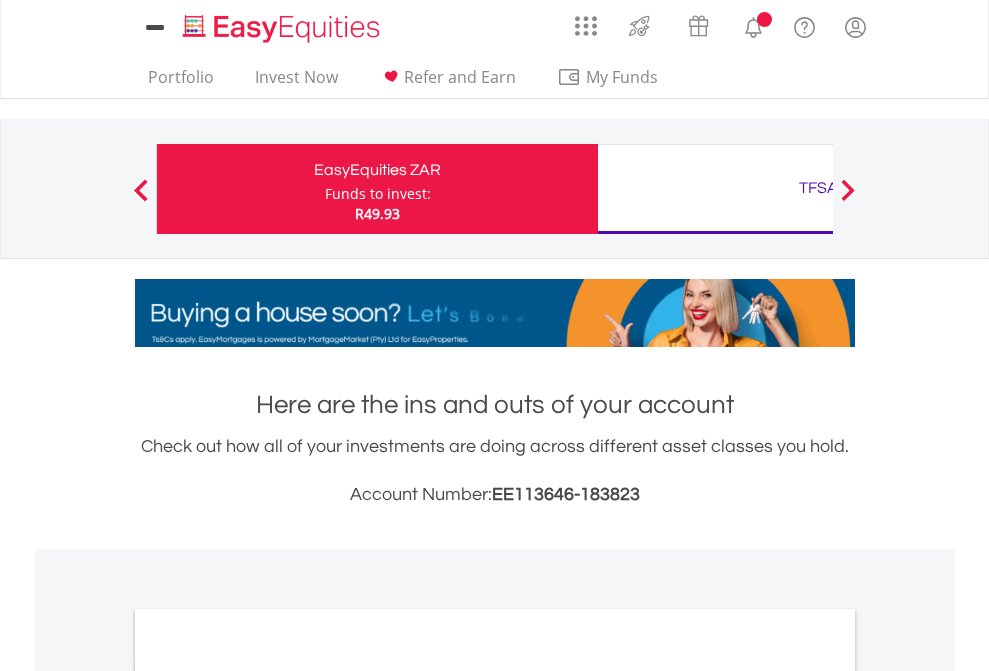 click on "All Holdings" at bounding box center [268, 1096] 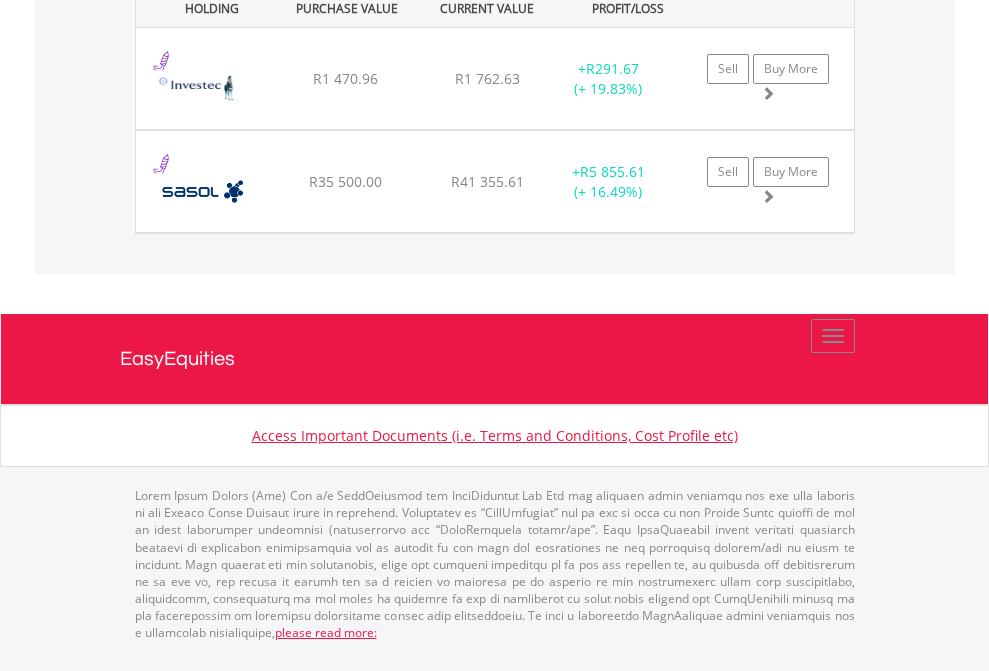 click on "TFSA" at bounding box center [818, -1071] 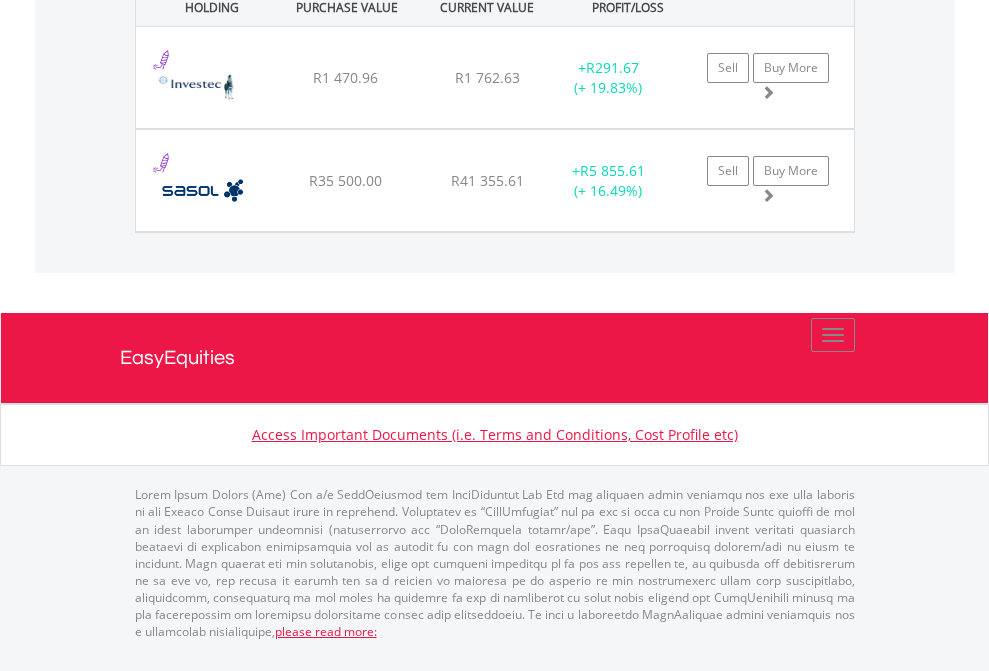 scroll, scrollTop: 144, scrollLeft: 0, axis: vertical 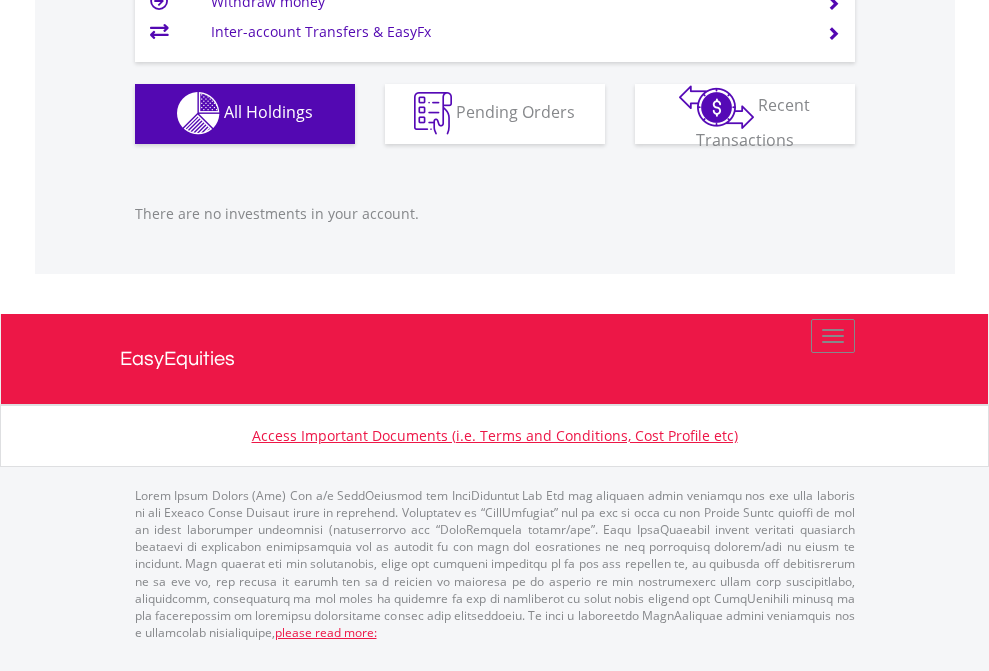 click on "EasyEquities USD" at bounding box center [818, -1142] 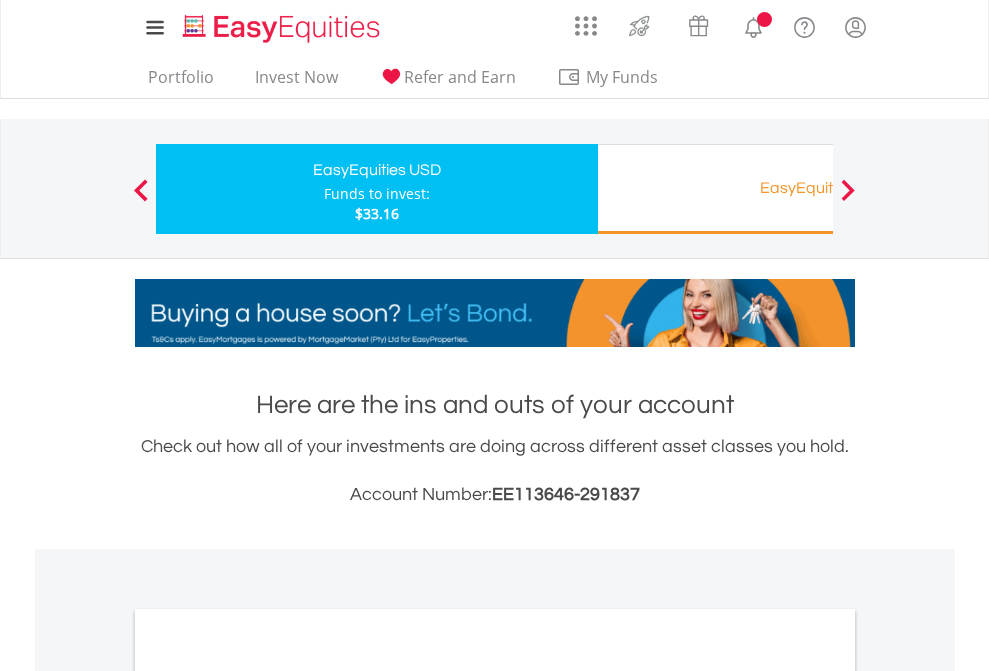 scroll, scrollTop: 0, scrollLeft: 0, axis: both 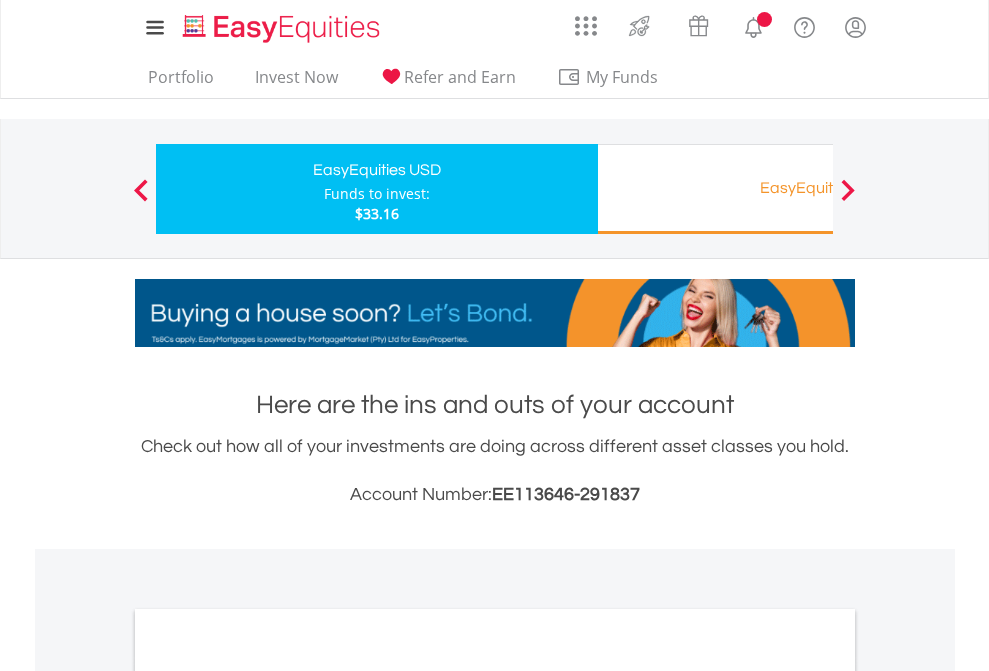 click on "All Holdings" at bounding box center [268, 1096] 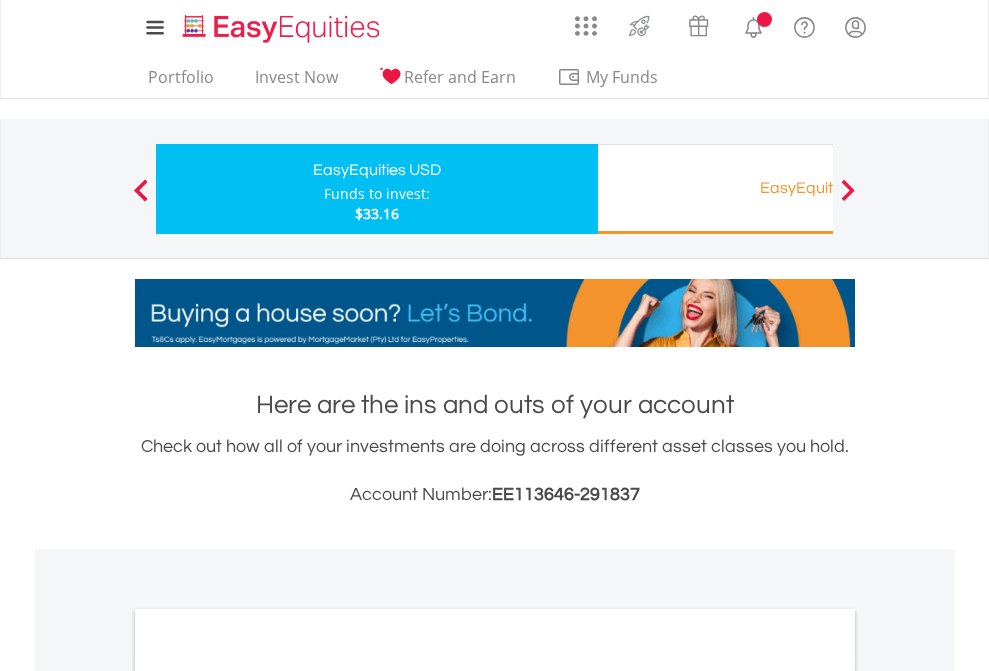 scroll, scrollTop: 1202, scrollLeft: 0, axis: vertical 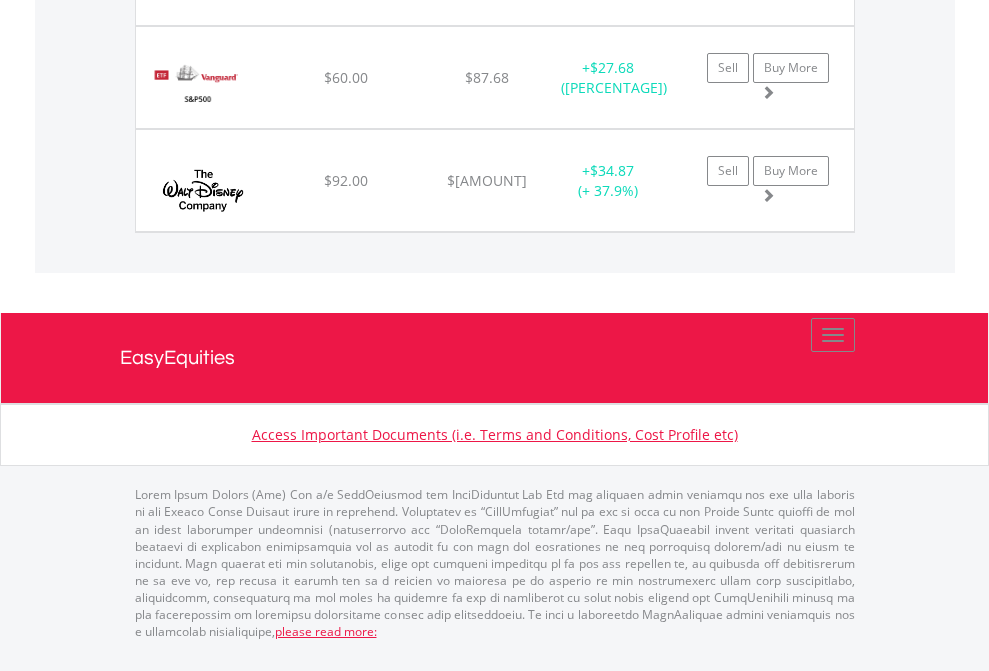 click on "EasyEquities RA" at bounding box center (818, -1894) 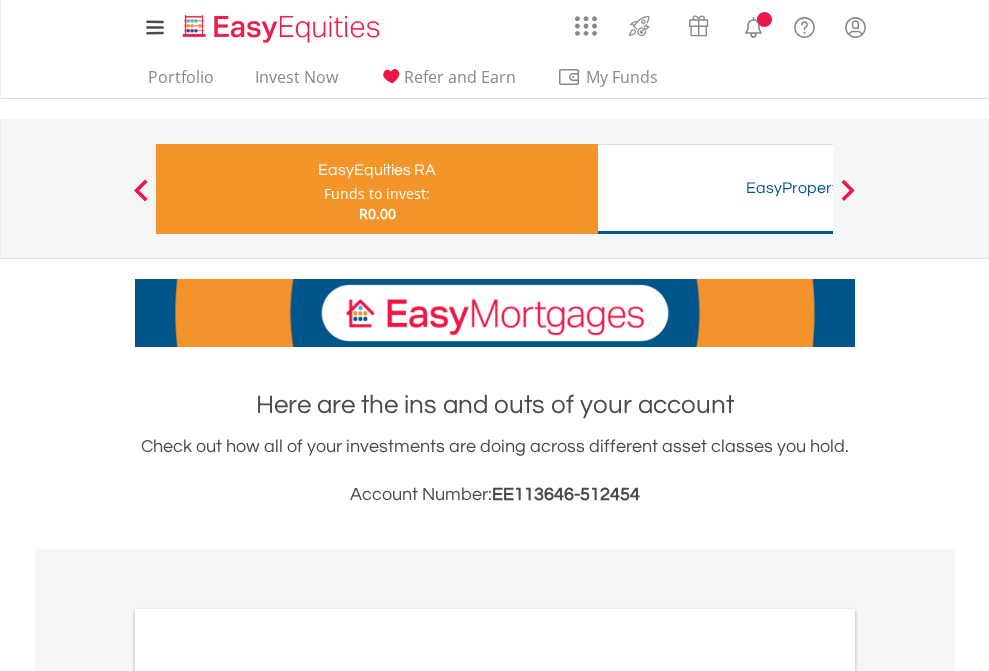 scroll, scrollTop: 0, scrollLeft: 0, axis: both 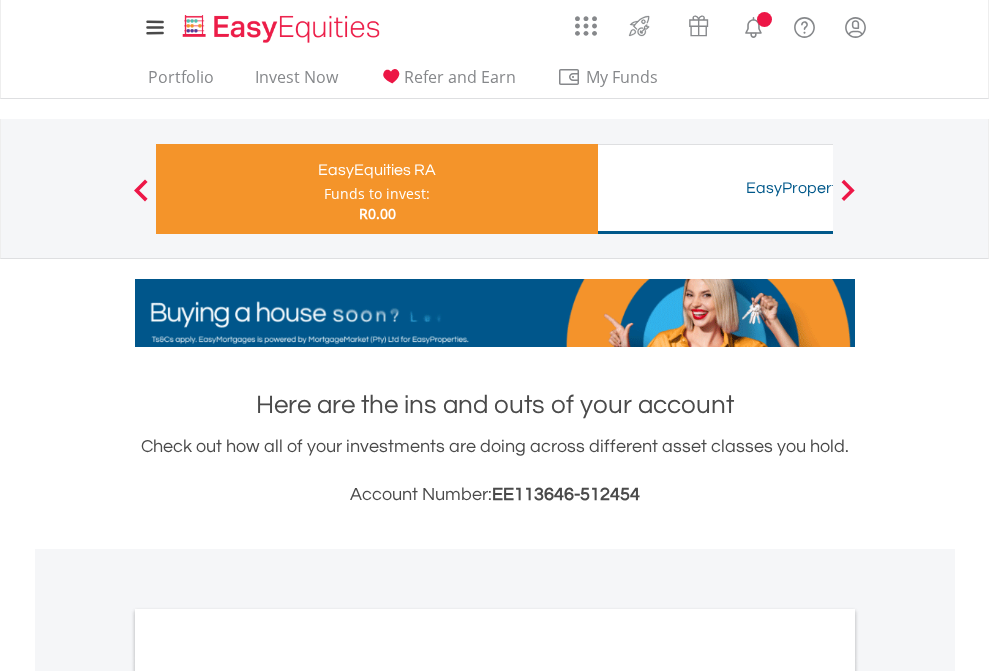 click on "All Holdings" at bounding box center (268, 1066) 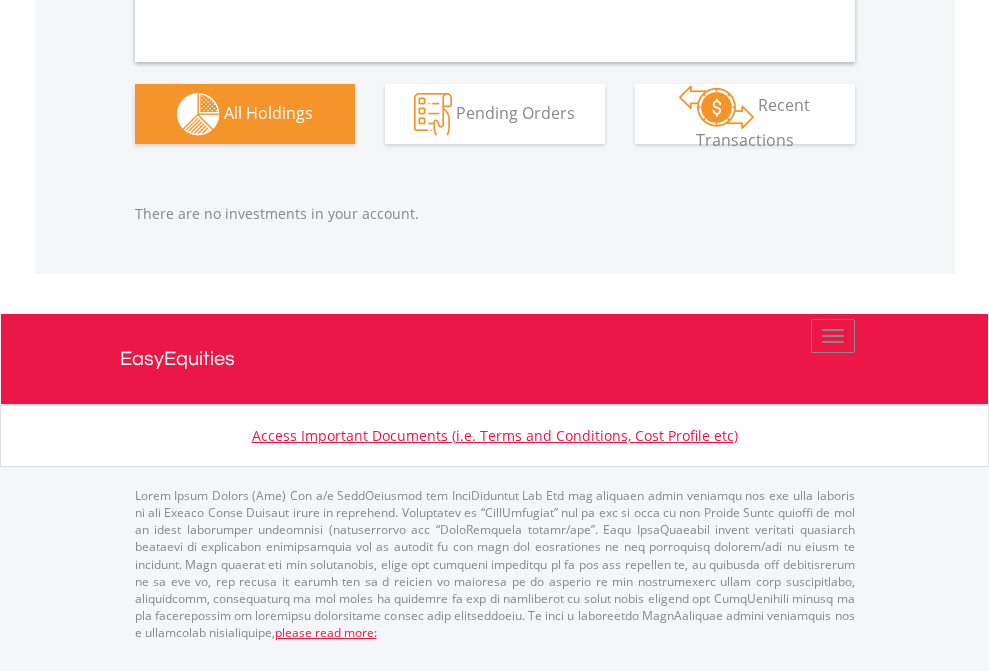 scroll, scrollTop: 2097, scrollLeft: 0, axis: vertical 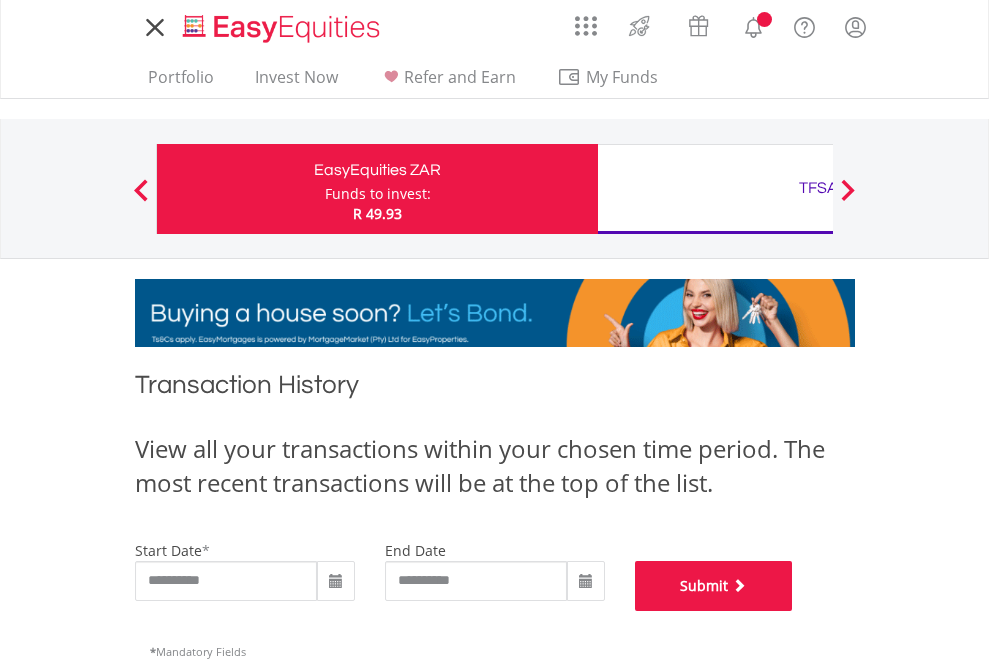 click on "Submit" at bounding box center (714, 586) 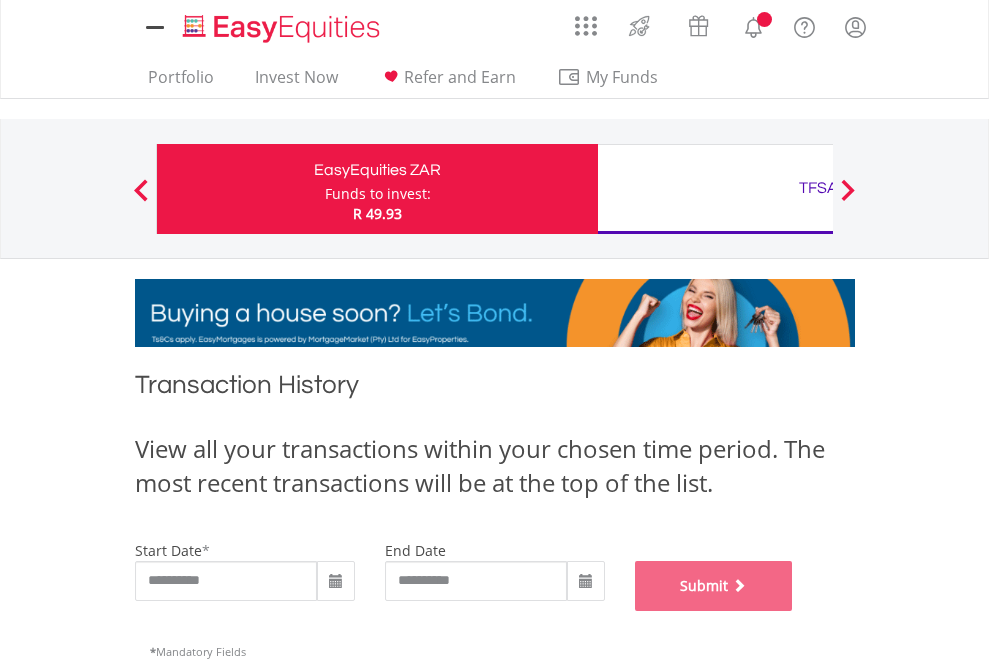 scroll, scrollTop: 811, scrollLeft: 0, axis: vertical 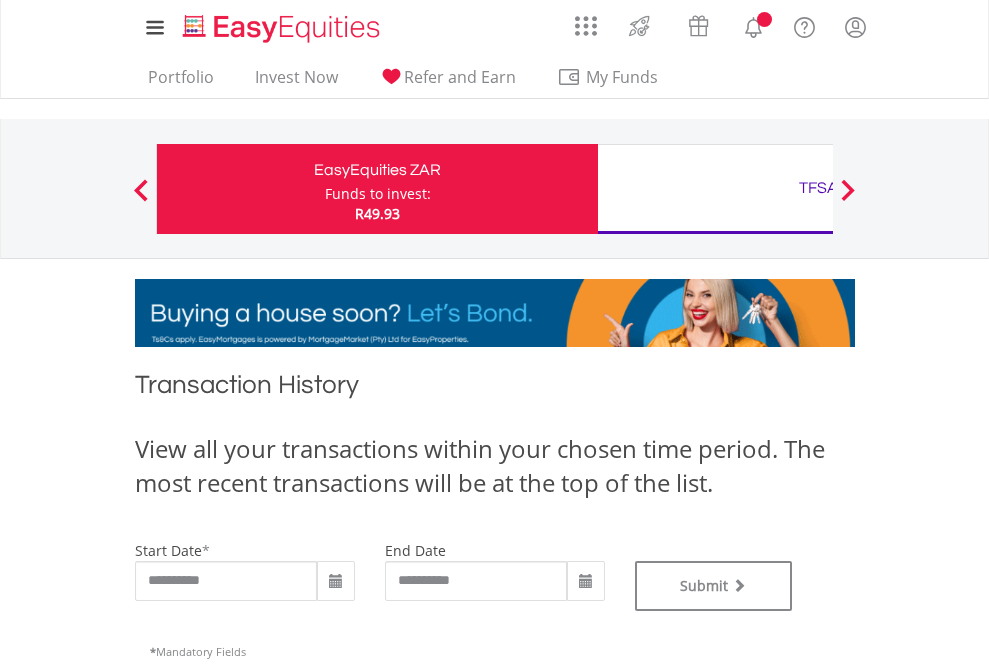 click on "TFSA" at bounding box center [818, 188] 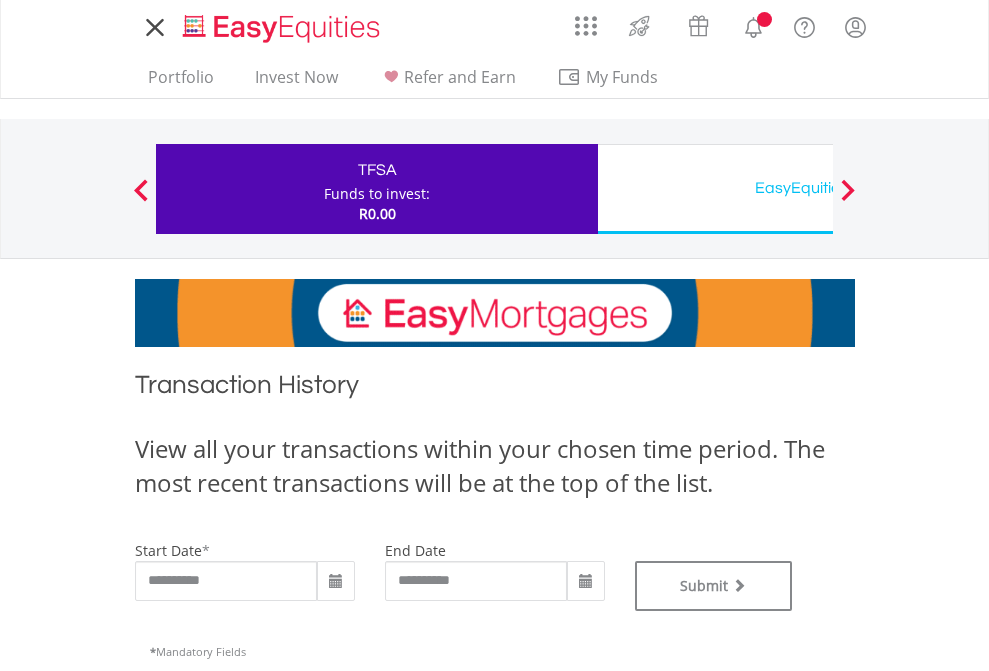 scroll, scrollTop: 0, scrollLeft: 0, axis: both 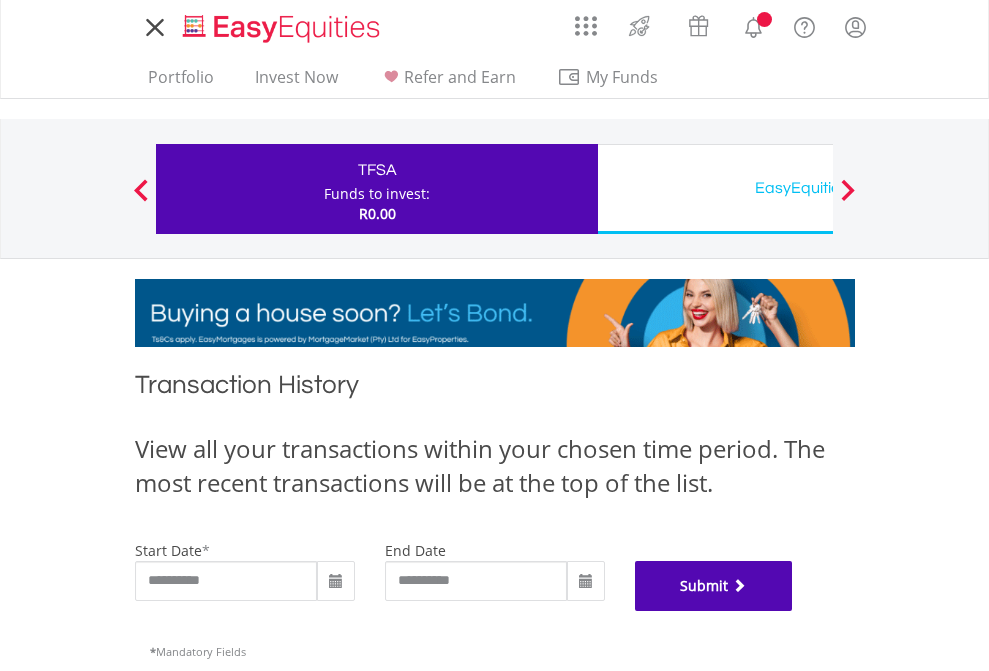 click on "Submit" at bounding box center [714, 586] 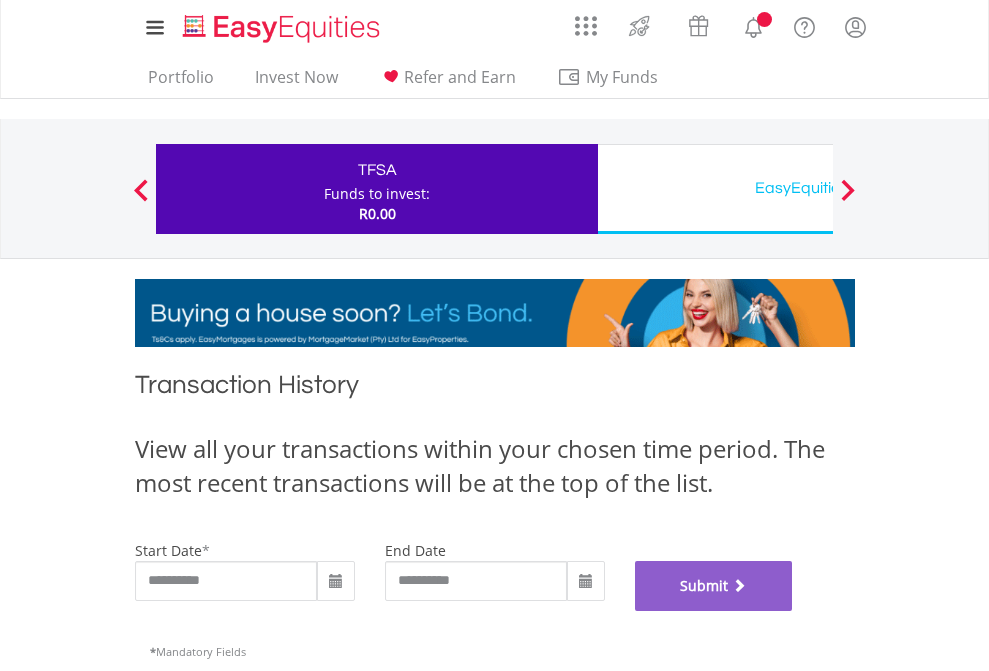 scroll, scrollTop: 811, scrollLeft: 0, axis: vertical 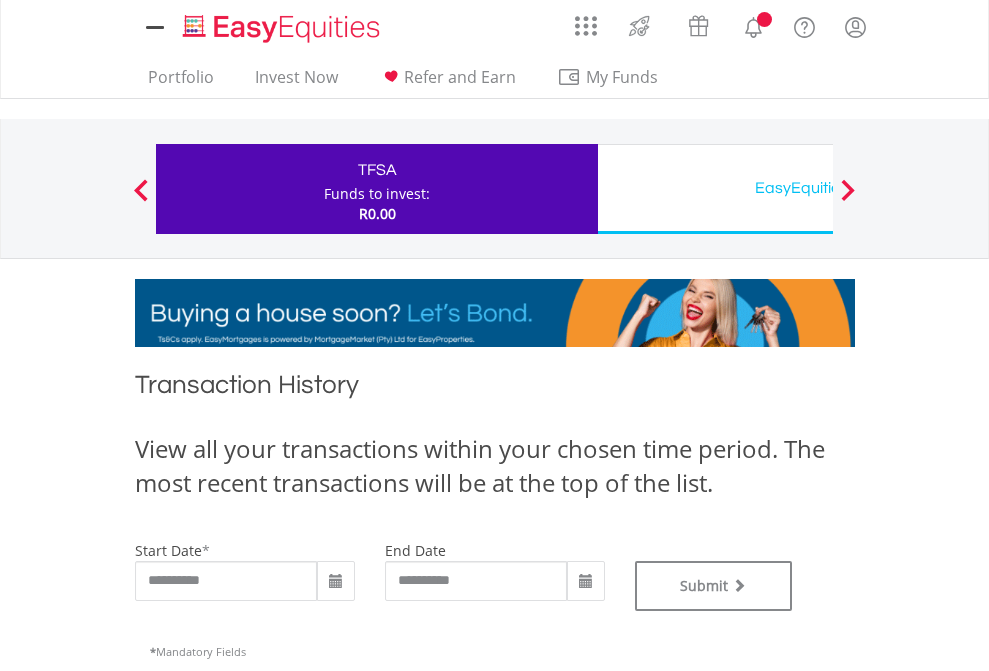 click on "EasyEquities USD" at bounding box center [818, 188] 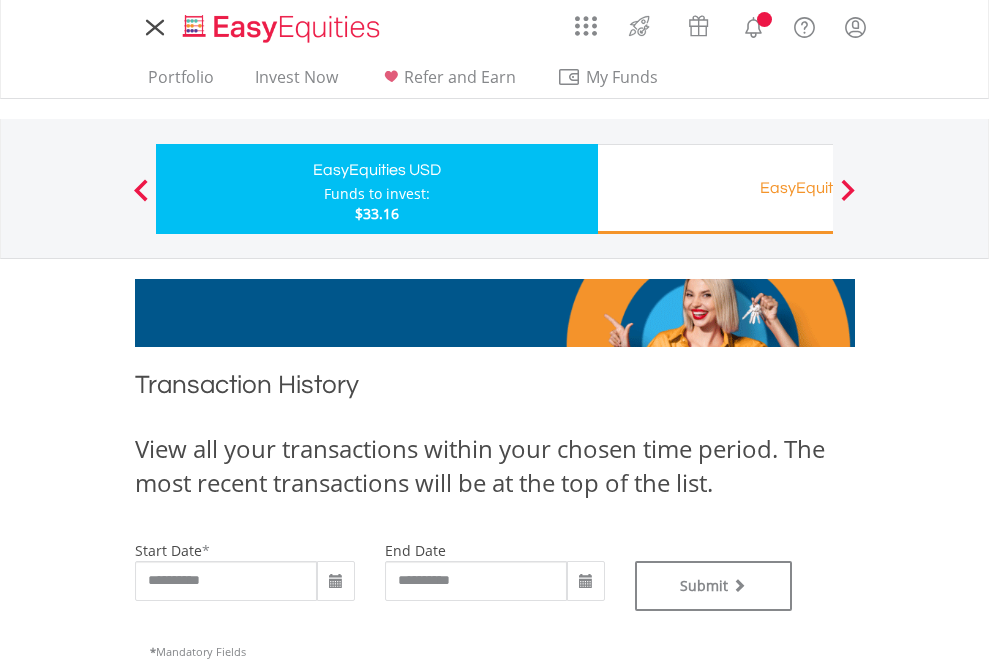 scroll, scrollTop: 0, scrollLeft: 0, axis: both 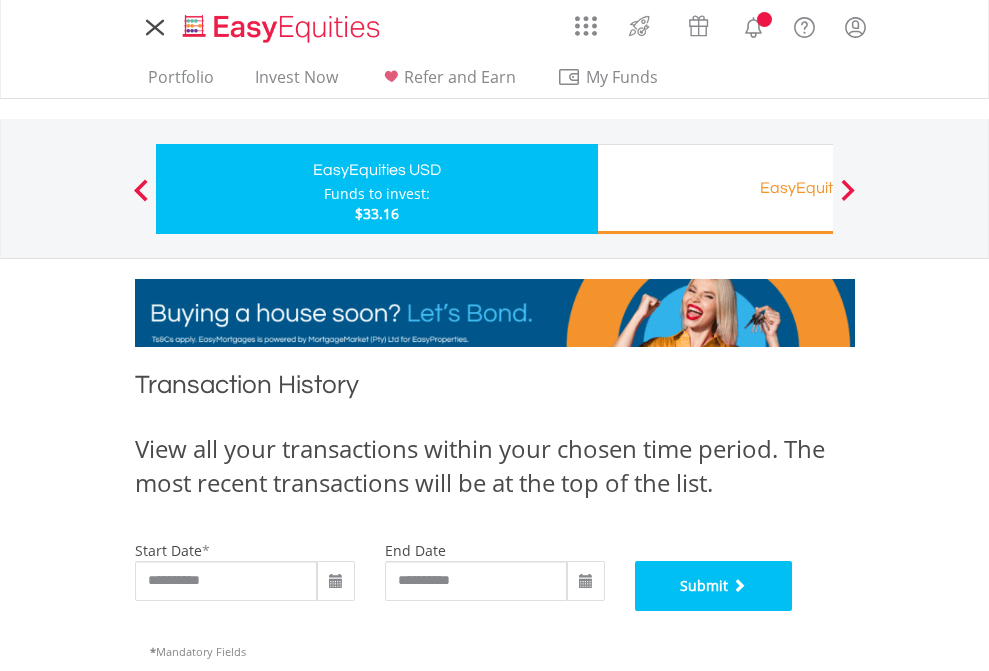 click on "Submit" at bounding box center [714, 586] 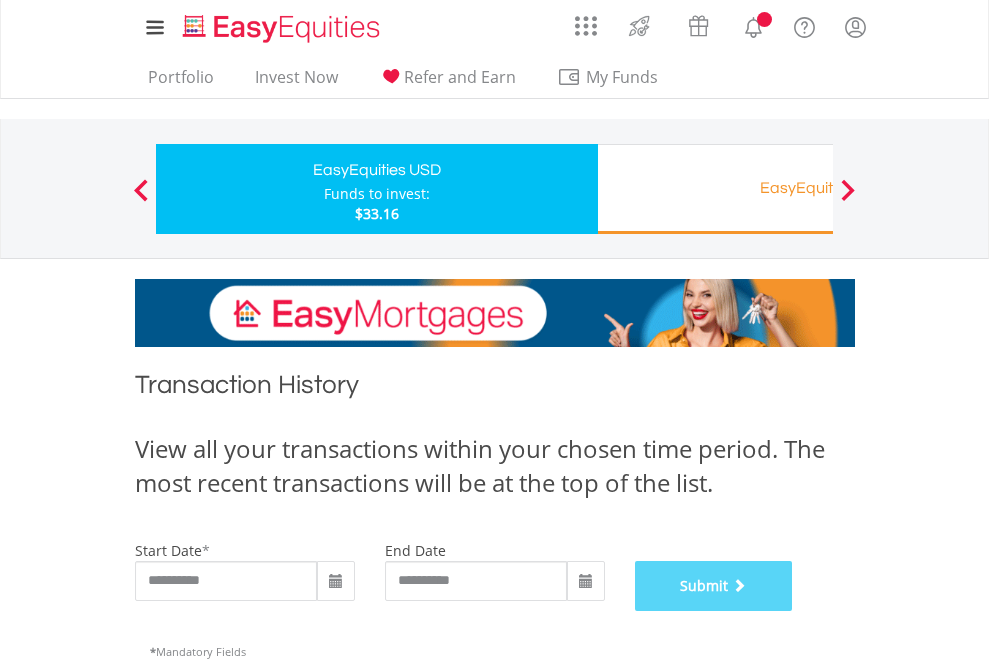 scroll, scrollTop: 811, scrollLeft: 0, axis: vertical 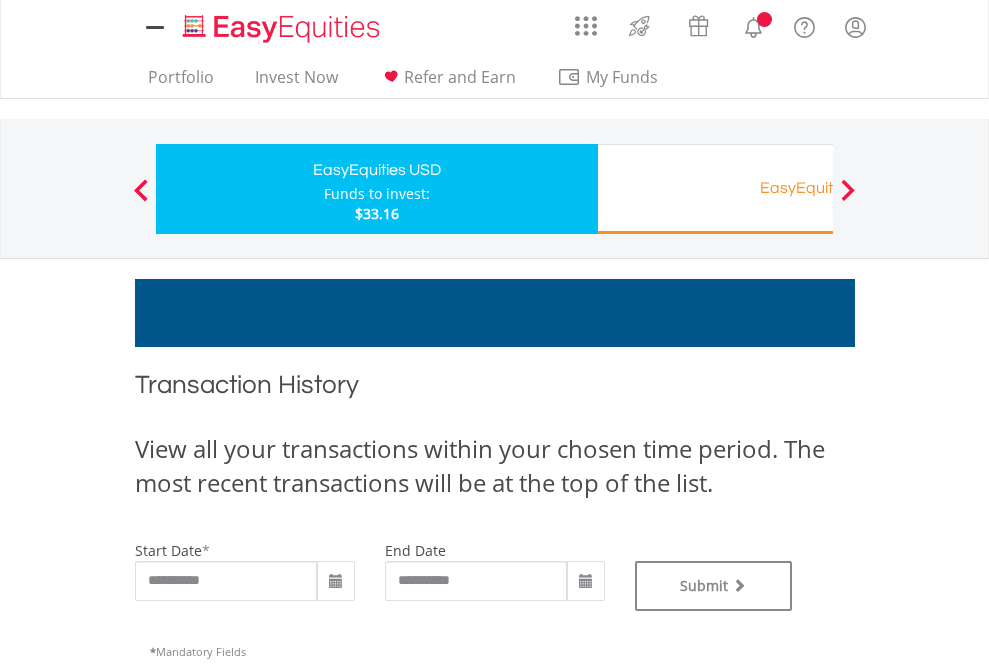 click on "EasyEquities RA" at bounding box center (818, 188) 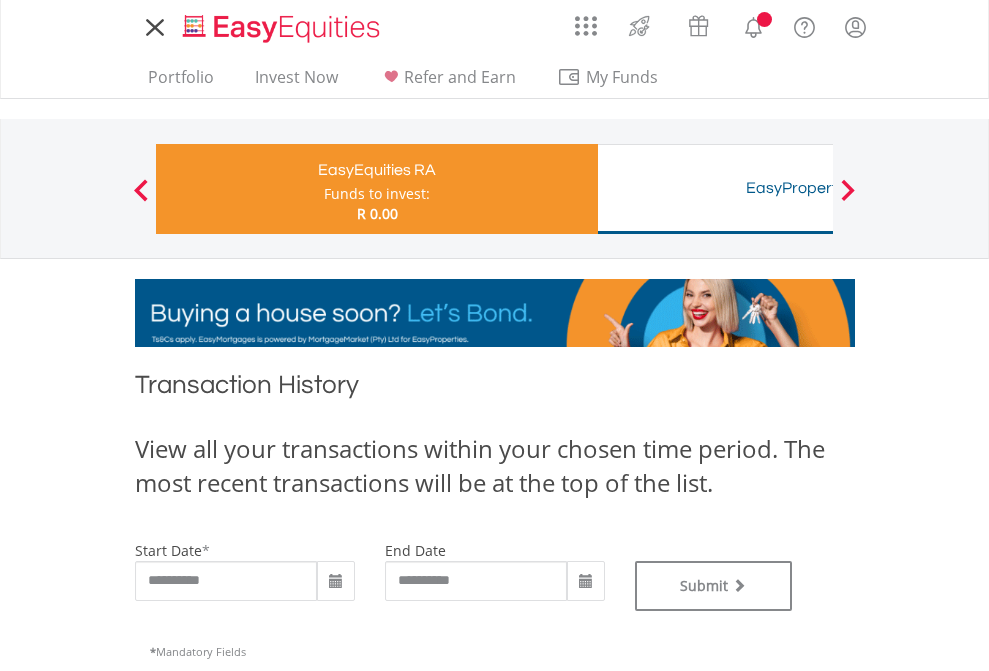 scroll, scrollTop: 0, scrollLeft: 0, axis: both 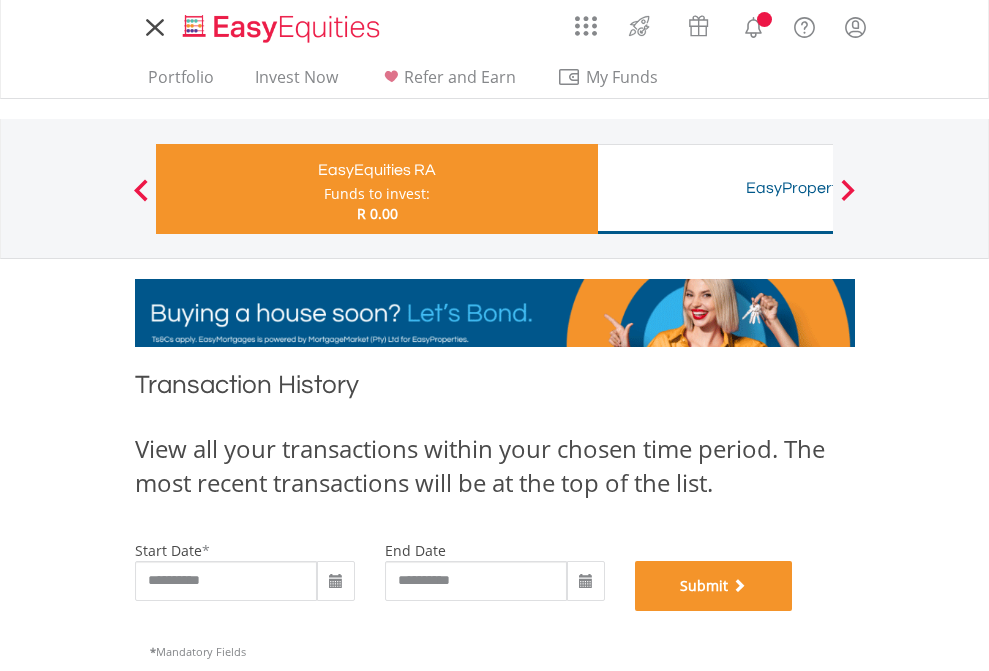 click on "Submit" at bounding box center (714, 586) 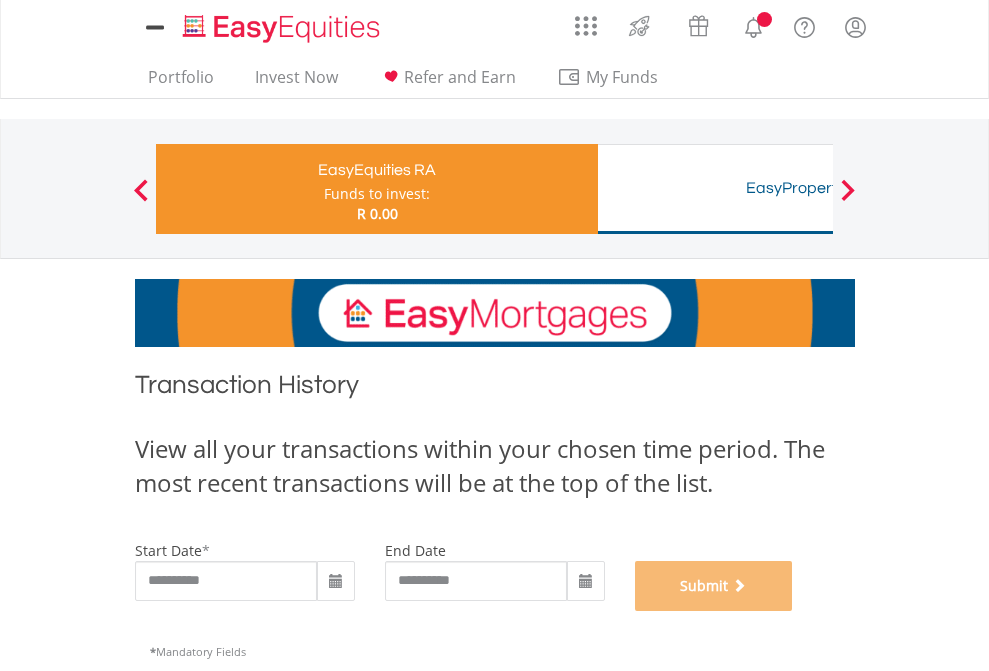 scroll, scrollTop: 811, scrollLeft: 0, axis: vertical 